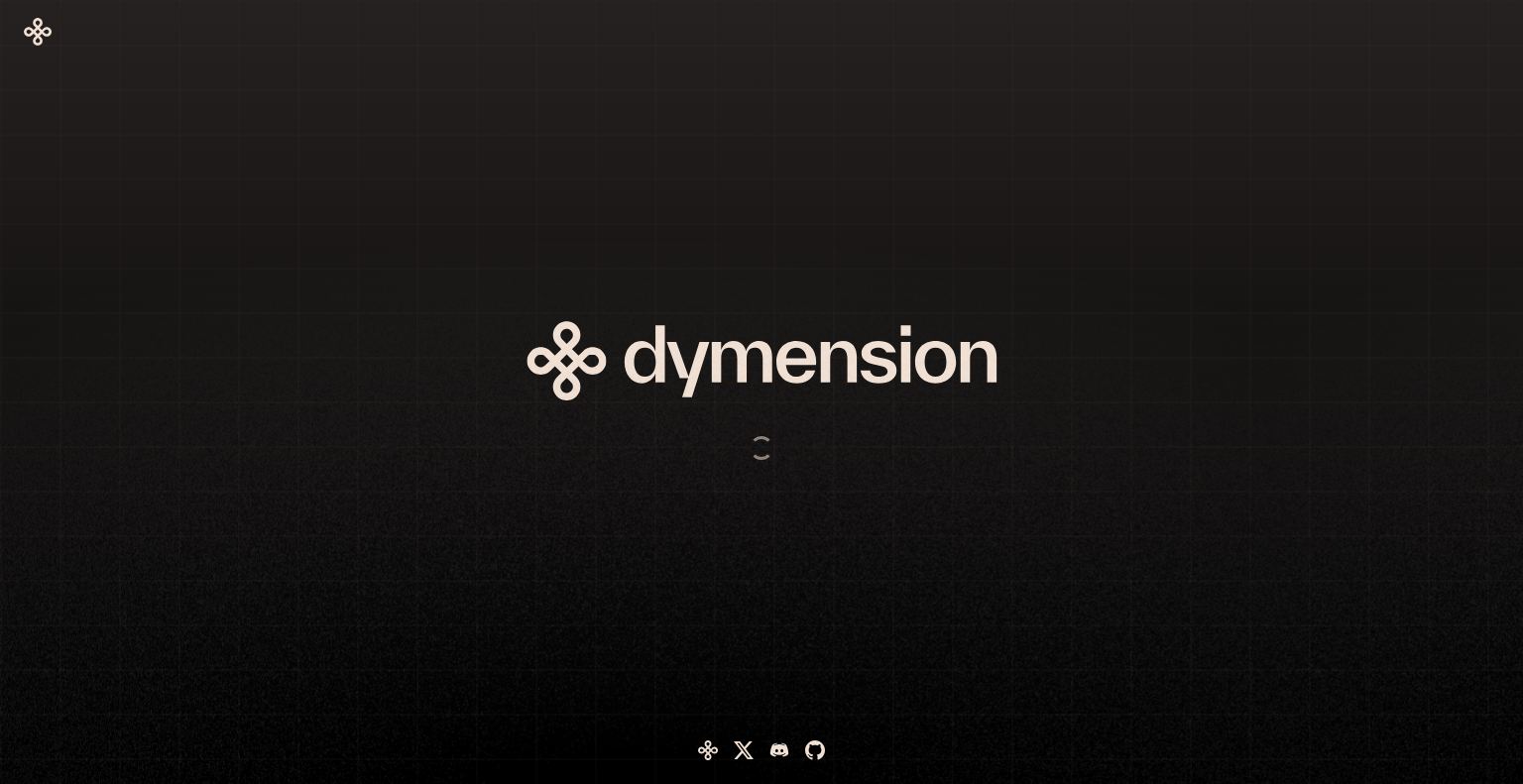 scroll, scrollTop: 0, scrollLeft: 0, axis: both 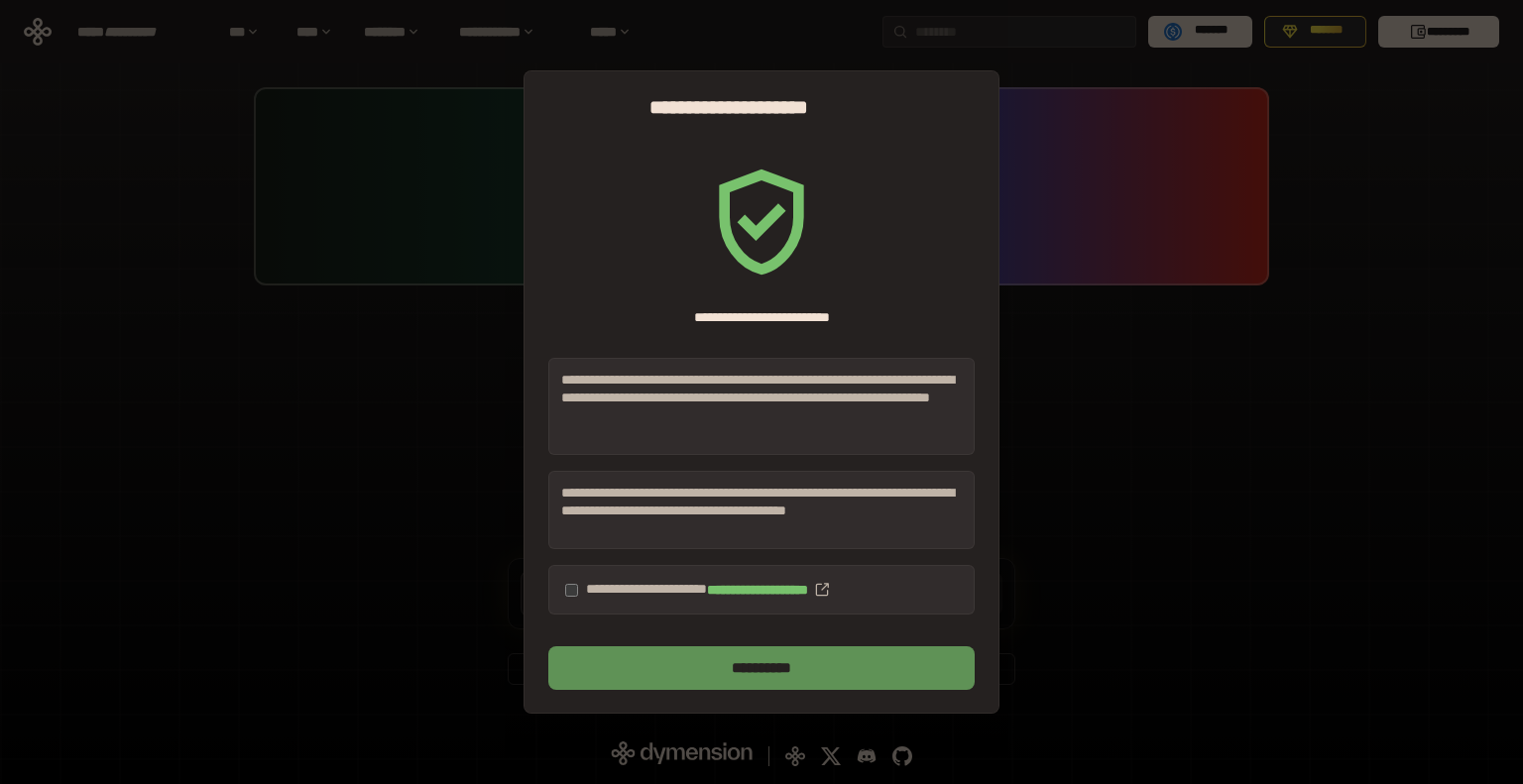 click on "**********" at bounding box center (762, 668) 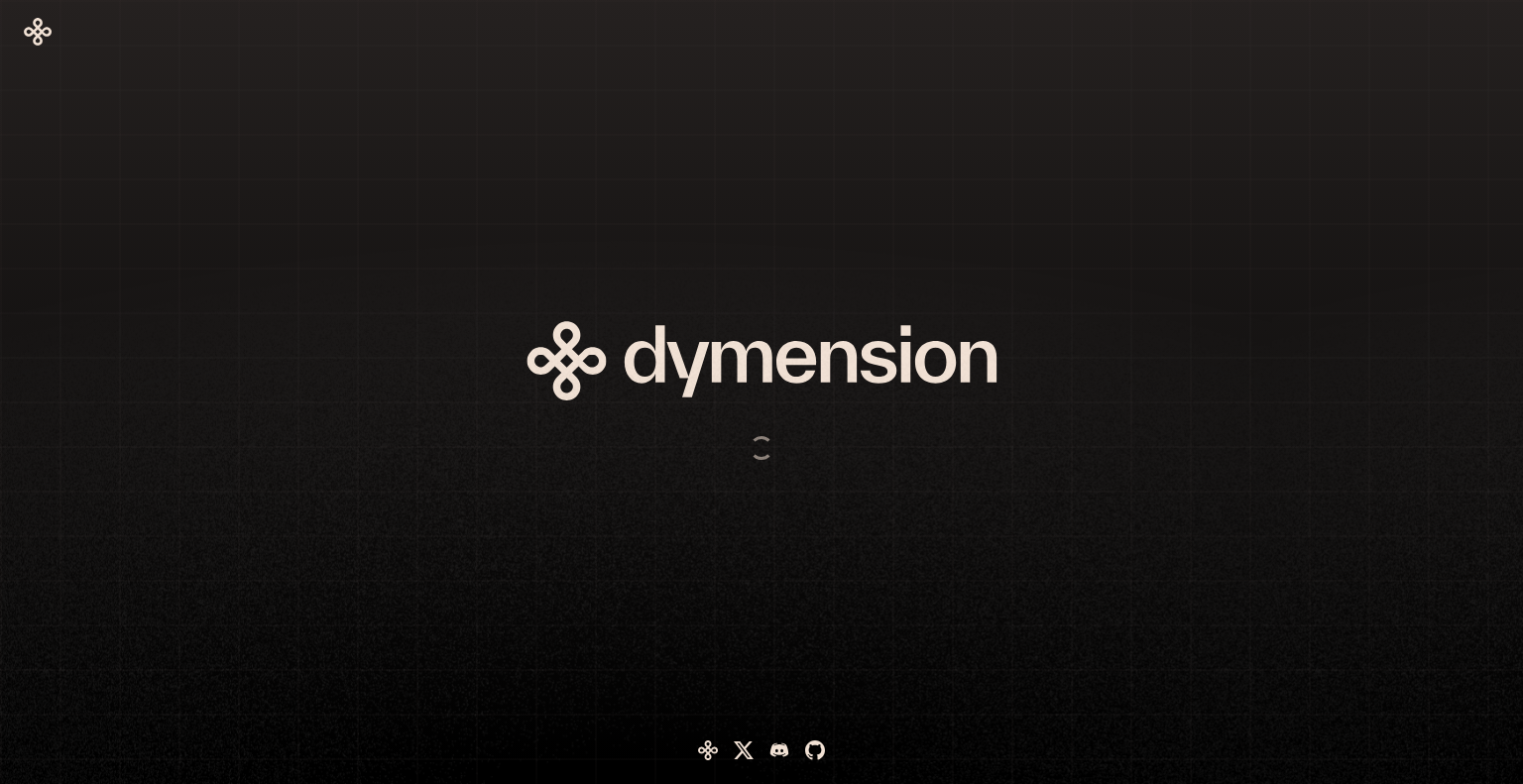 scroll, scrollTop: 0, scrollLeft: 0, axis: both 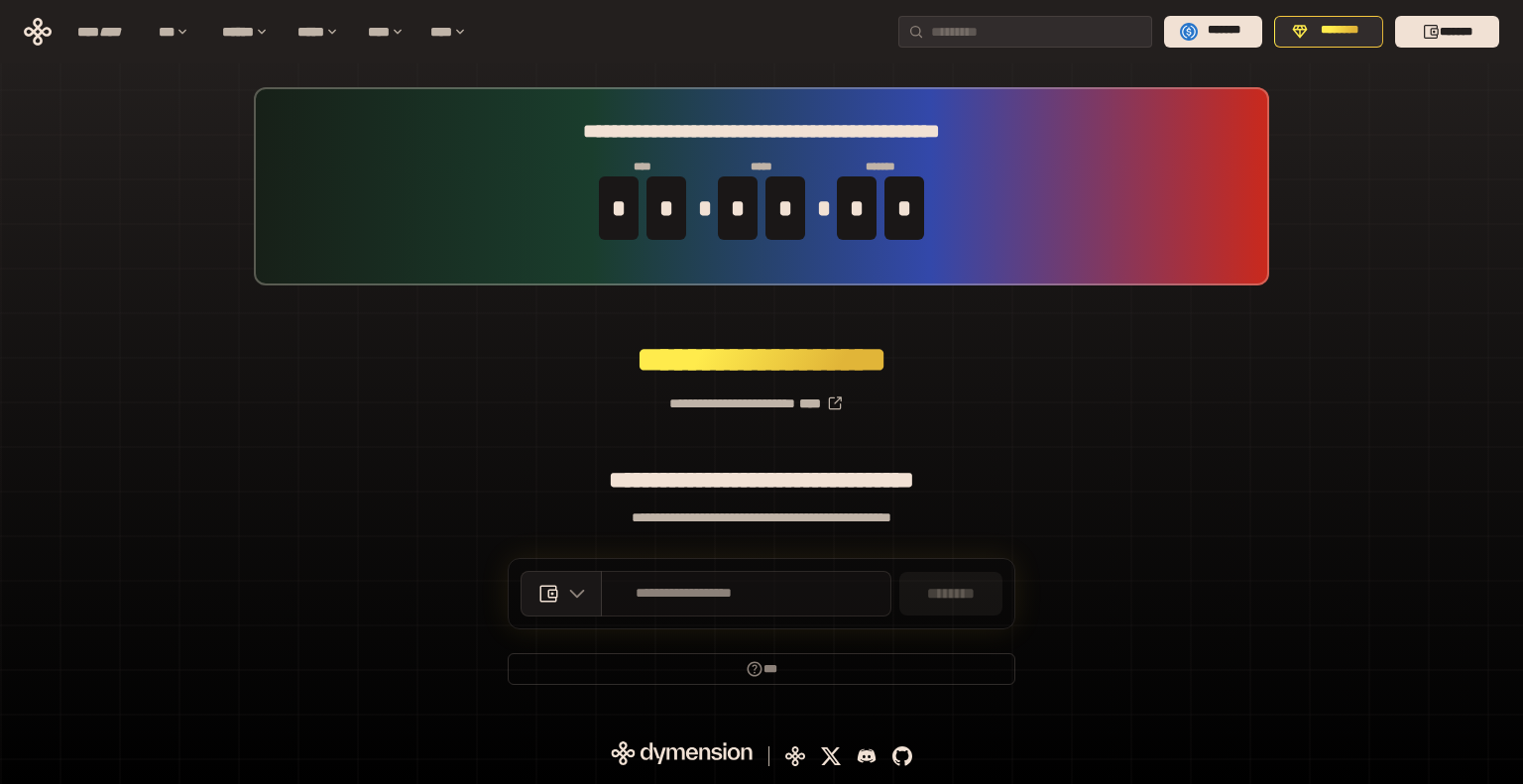click on "**********" at bounding box center [684, 594] 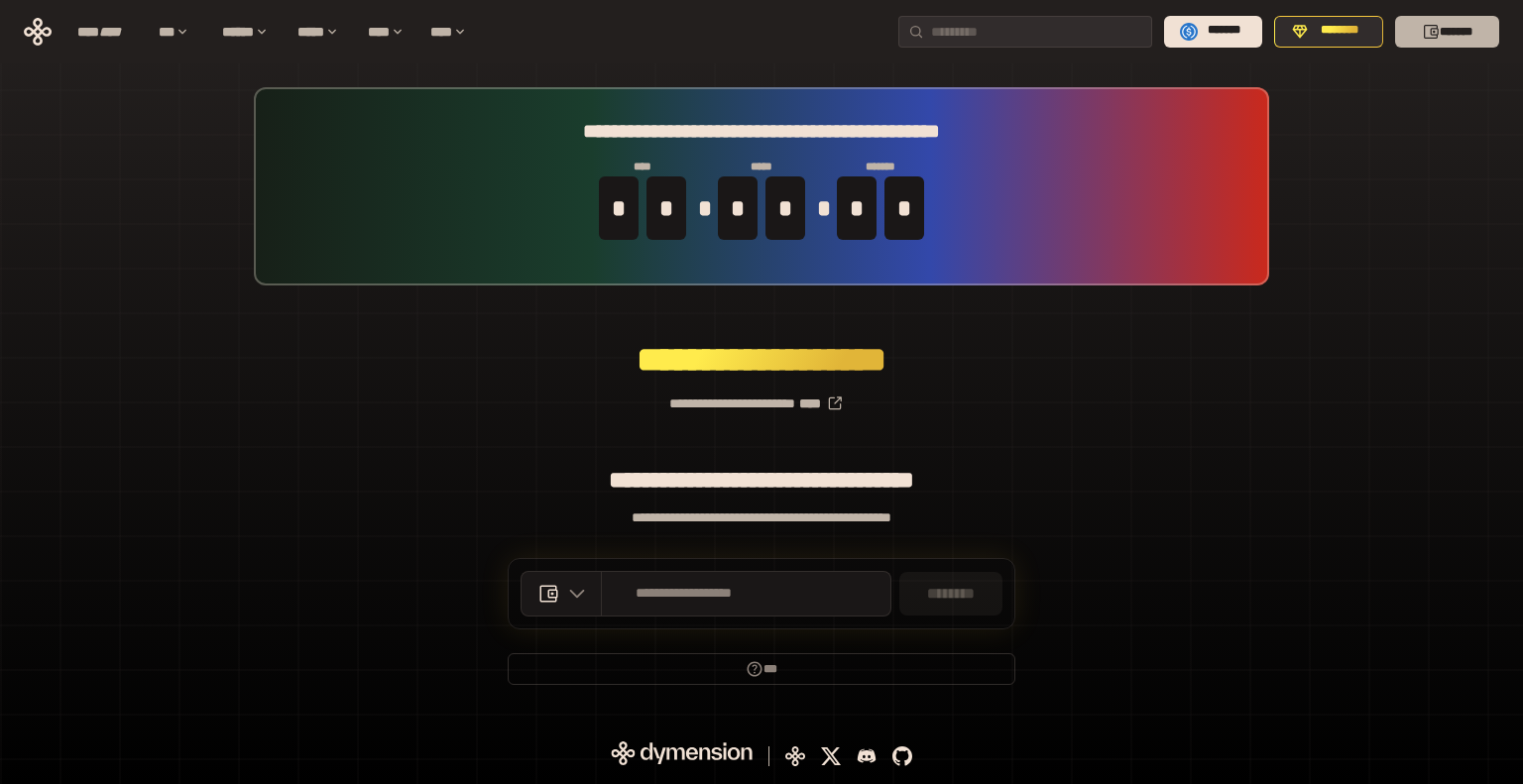 click on "*******" at bounding box center [1447, 32] 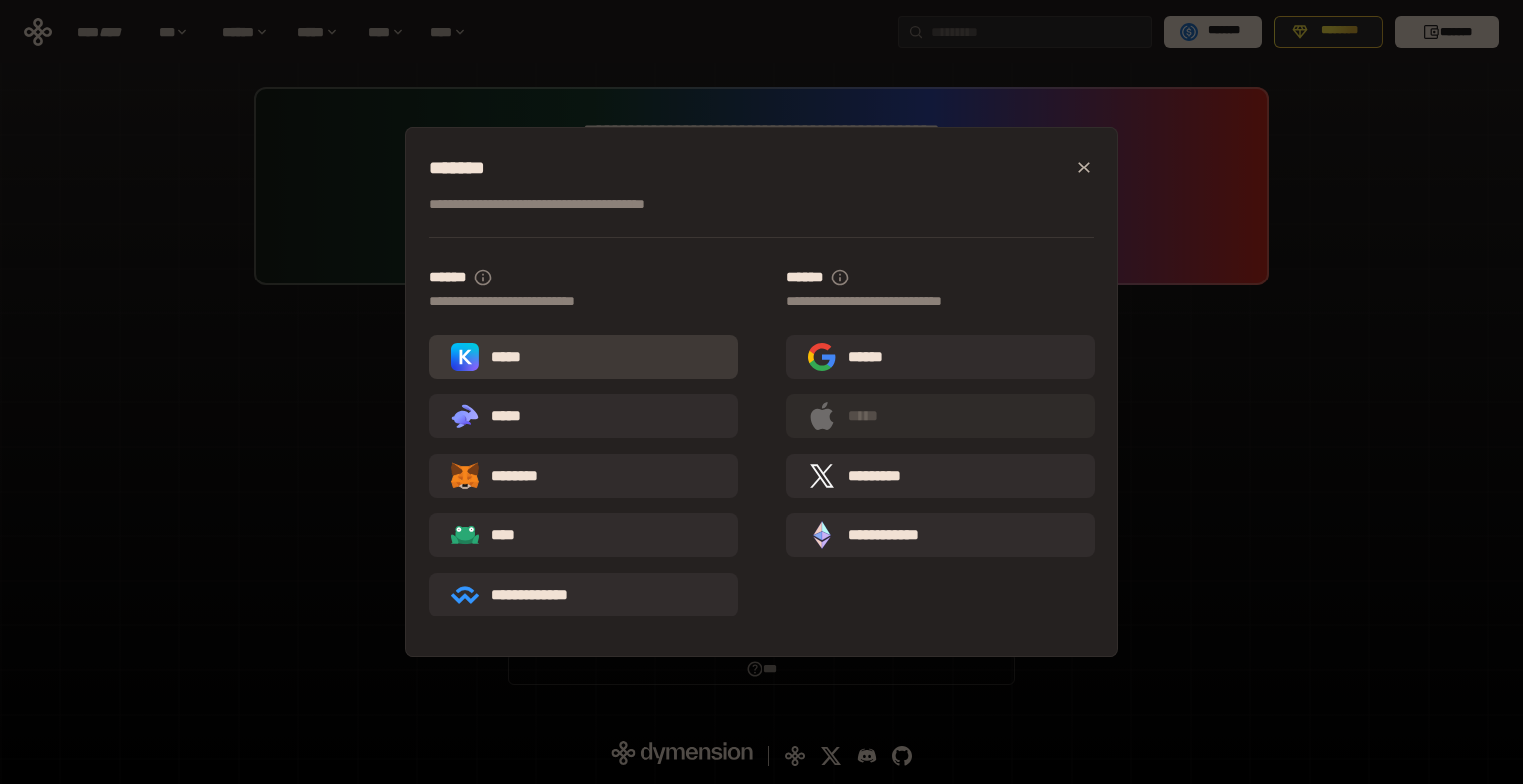 click on "*****" at bounding box center (583, 357) 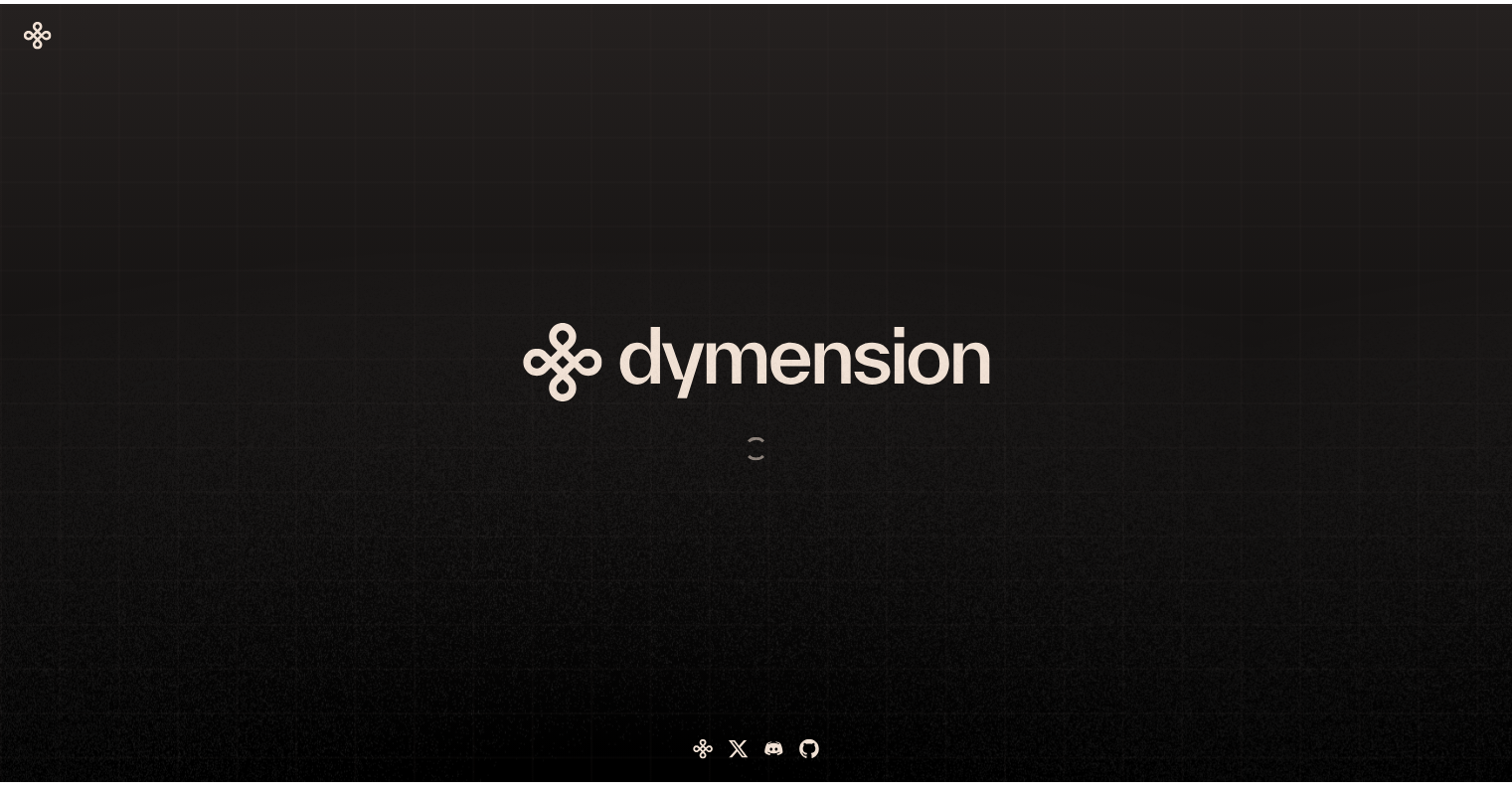scroll, scrollTop: 0, scrollLeft: 0, axis: both 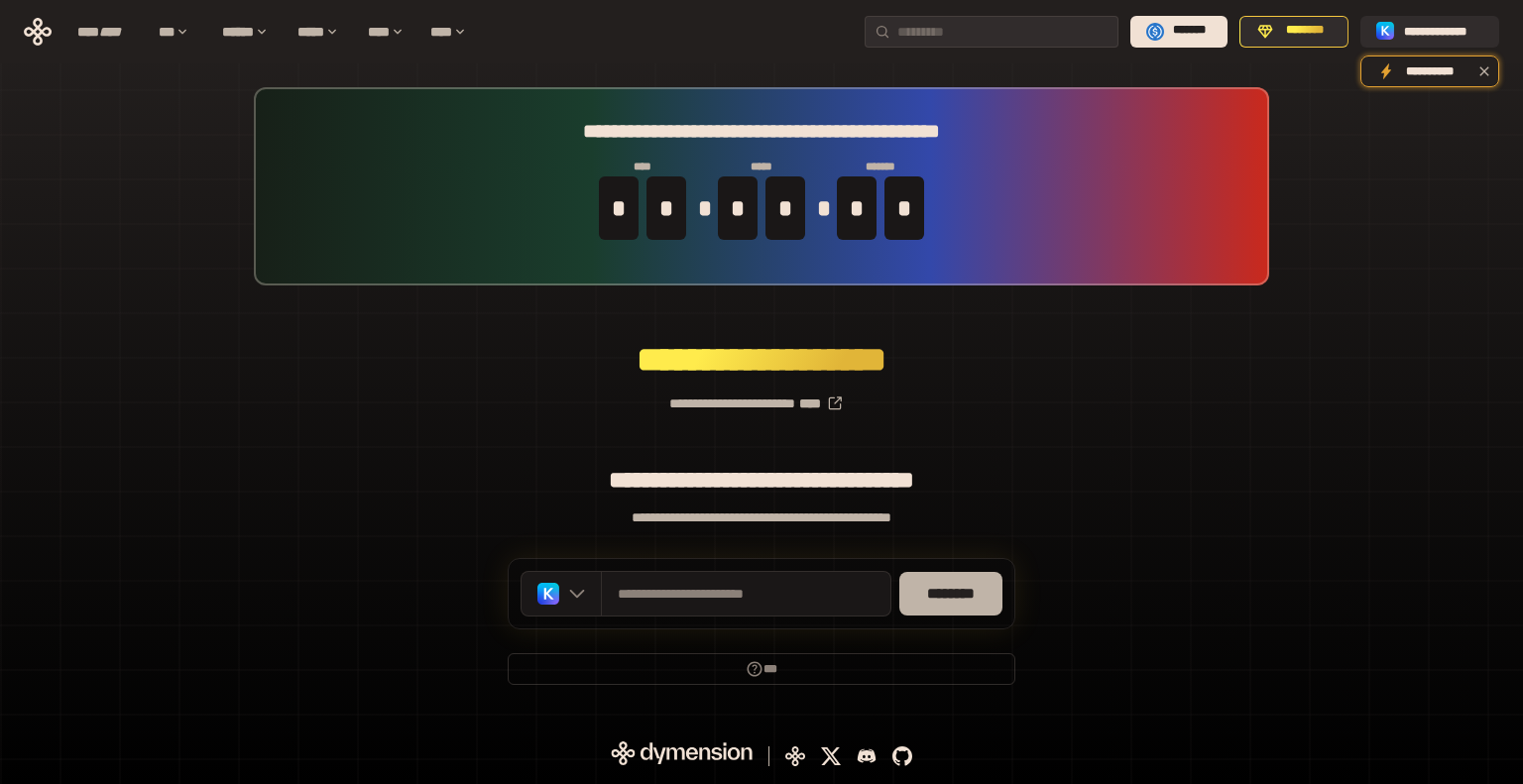 click on "********" at bounding box center (951, 594) 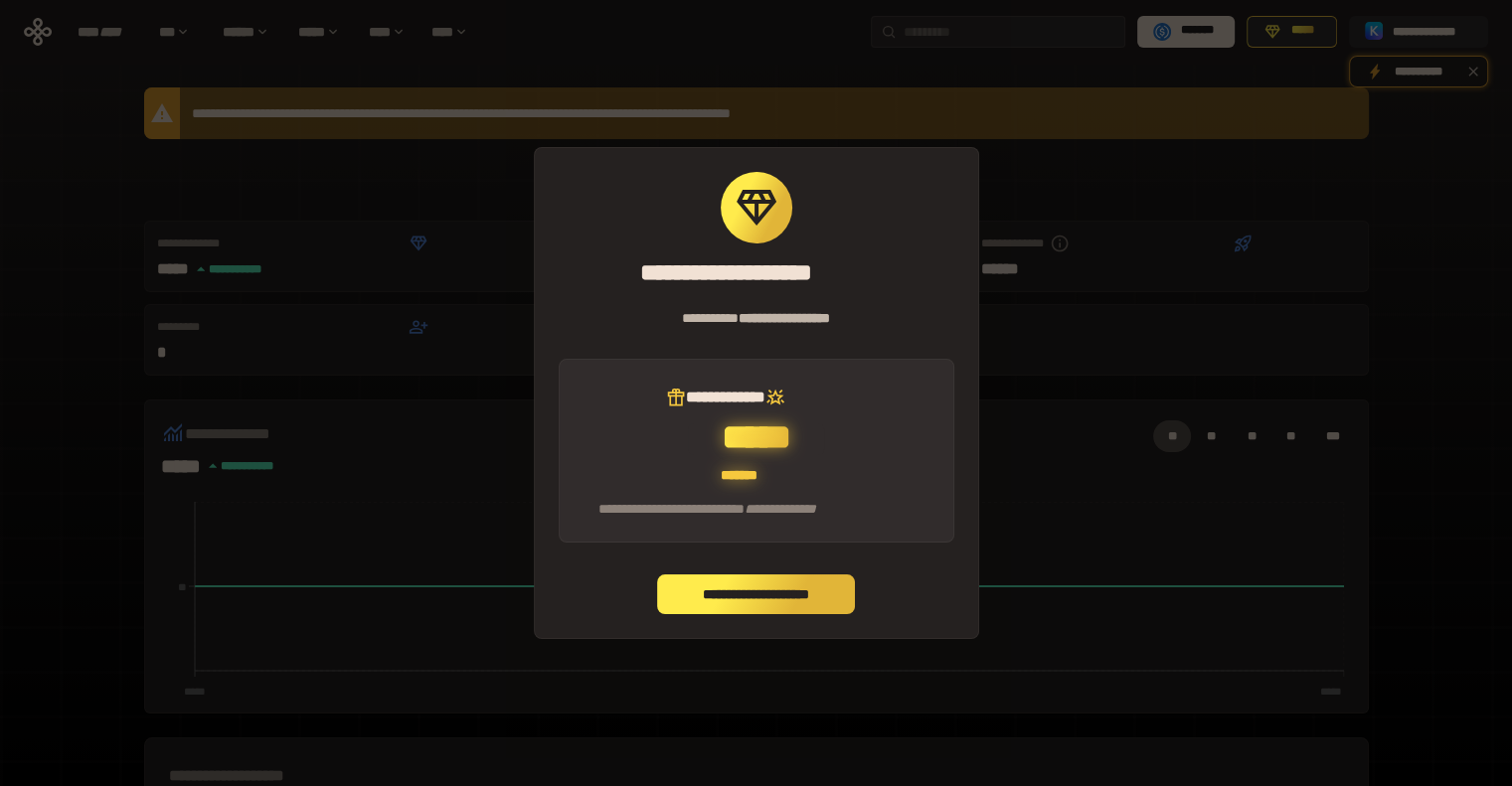 click on "**********" at bounding box center (756, 594) 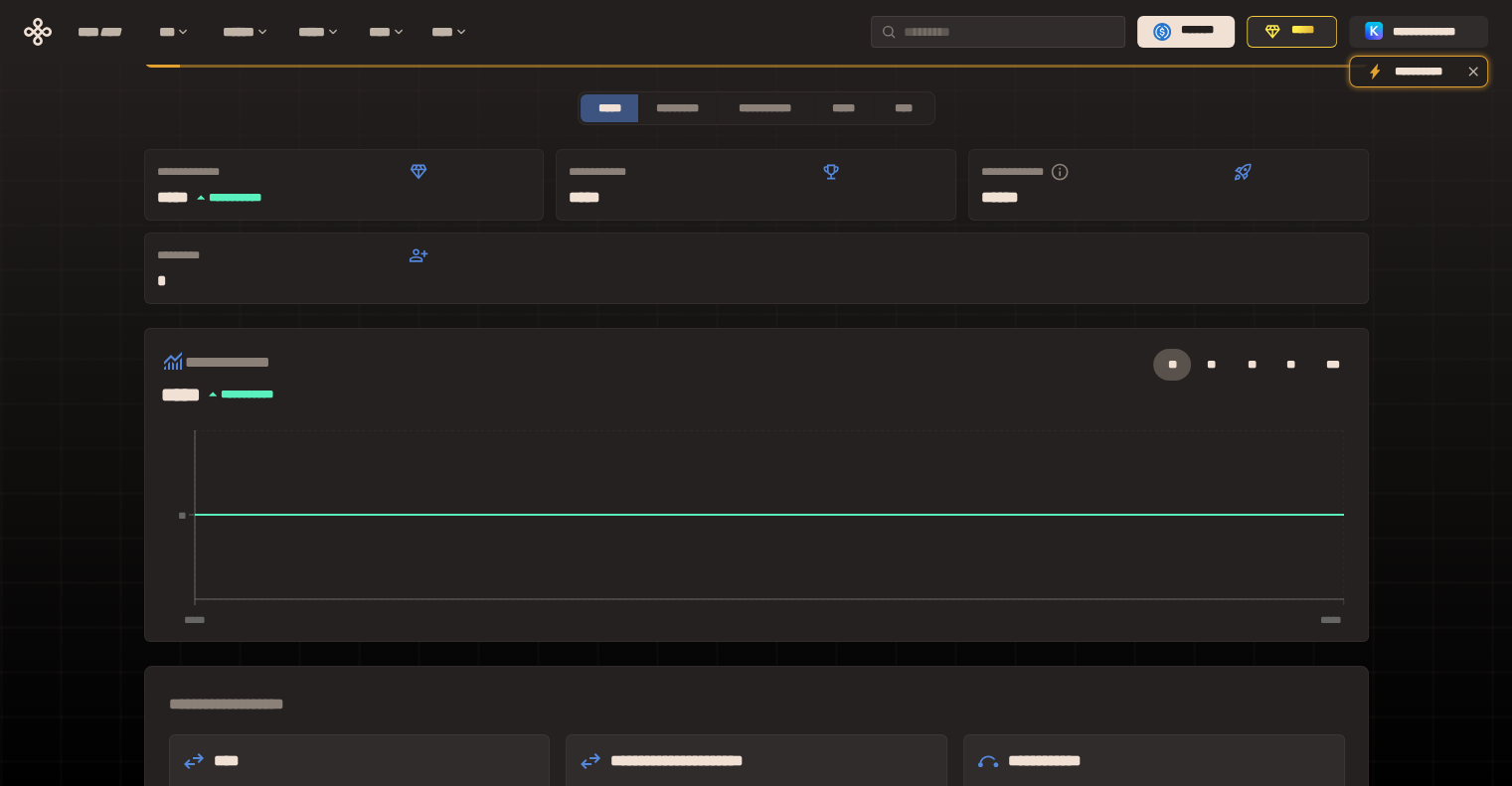 scroll, scrollTop: 0, scrollLeft: 0, axis: both 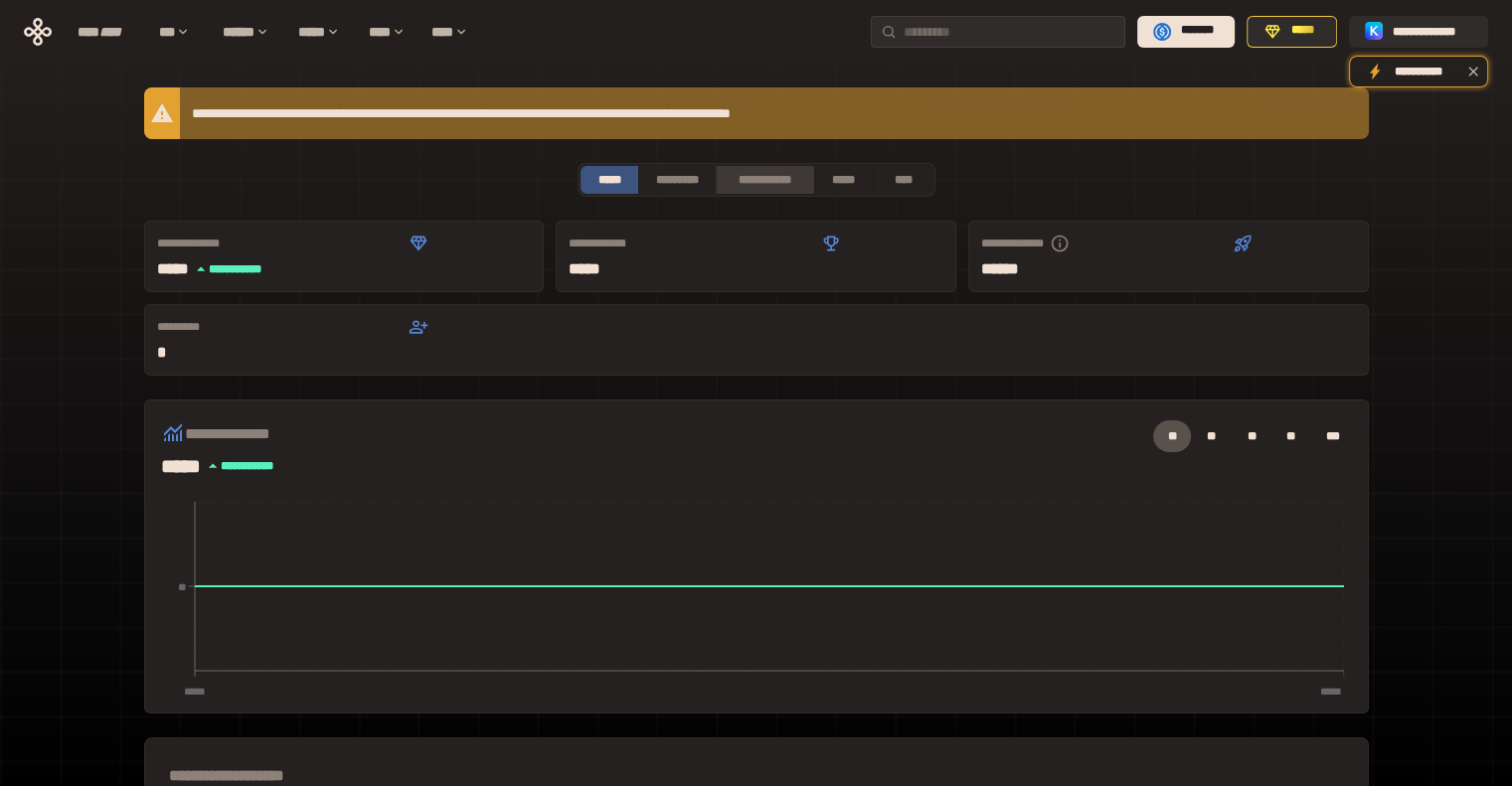 click on "**********" at bounding box center [764, 180] 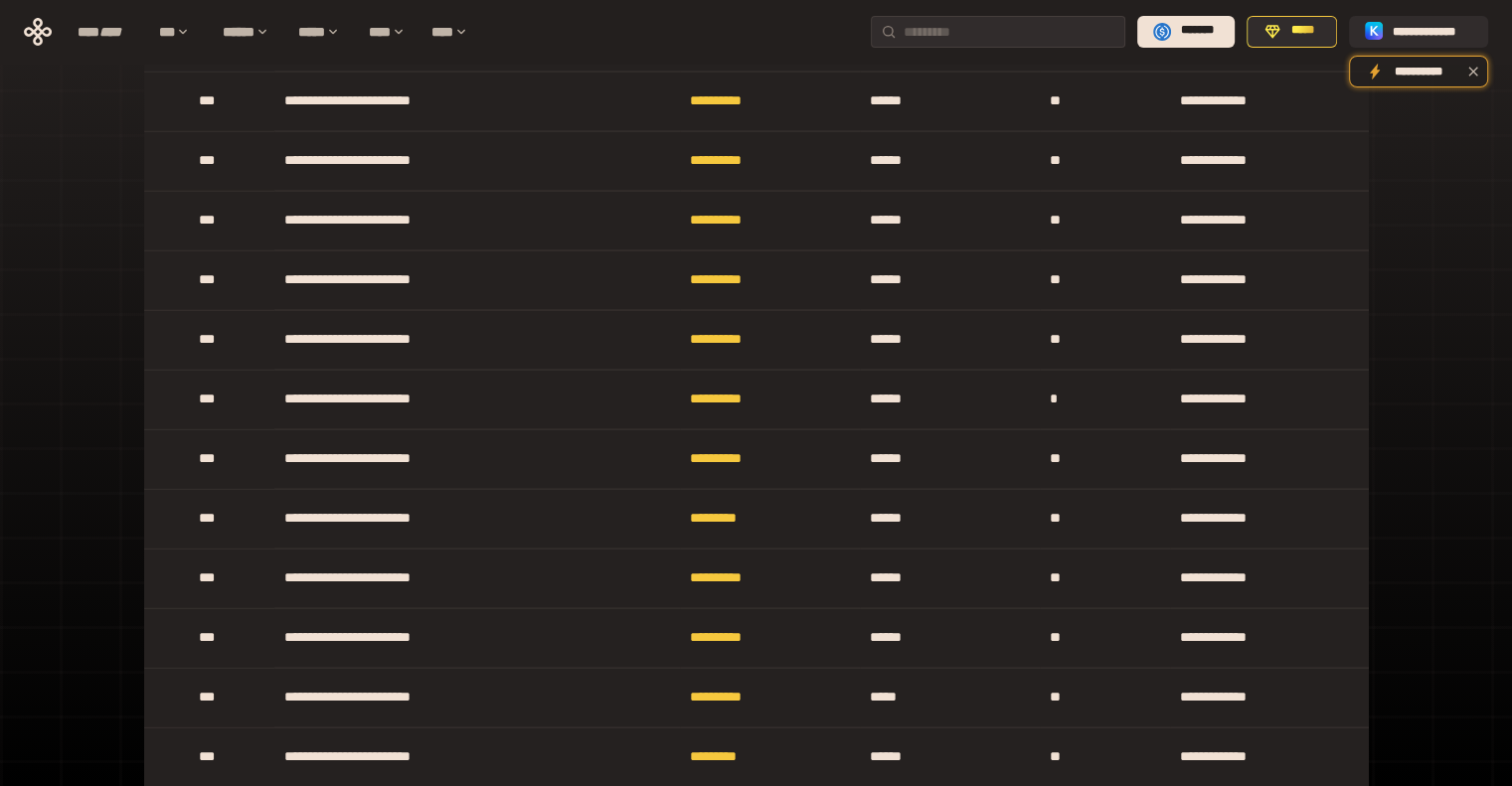 scroll, scrollTop: 4571, scrollLeft: 0, axis: vertical 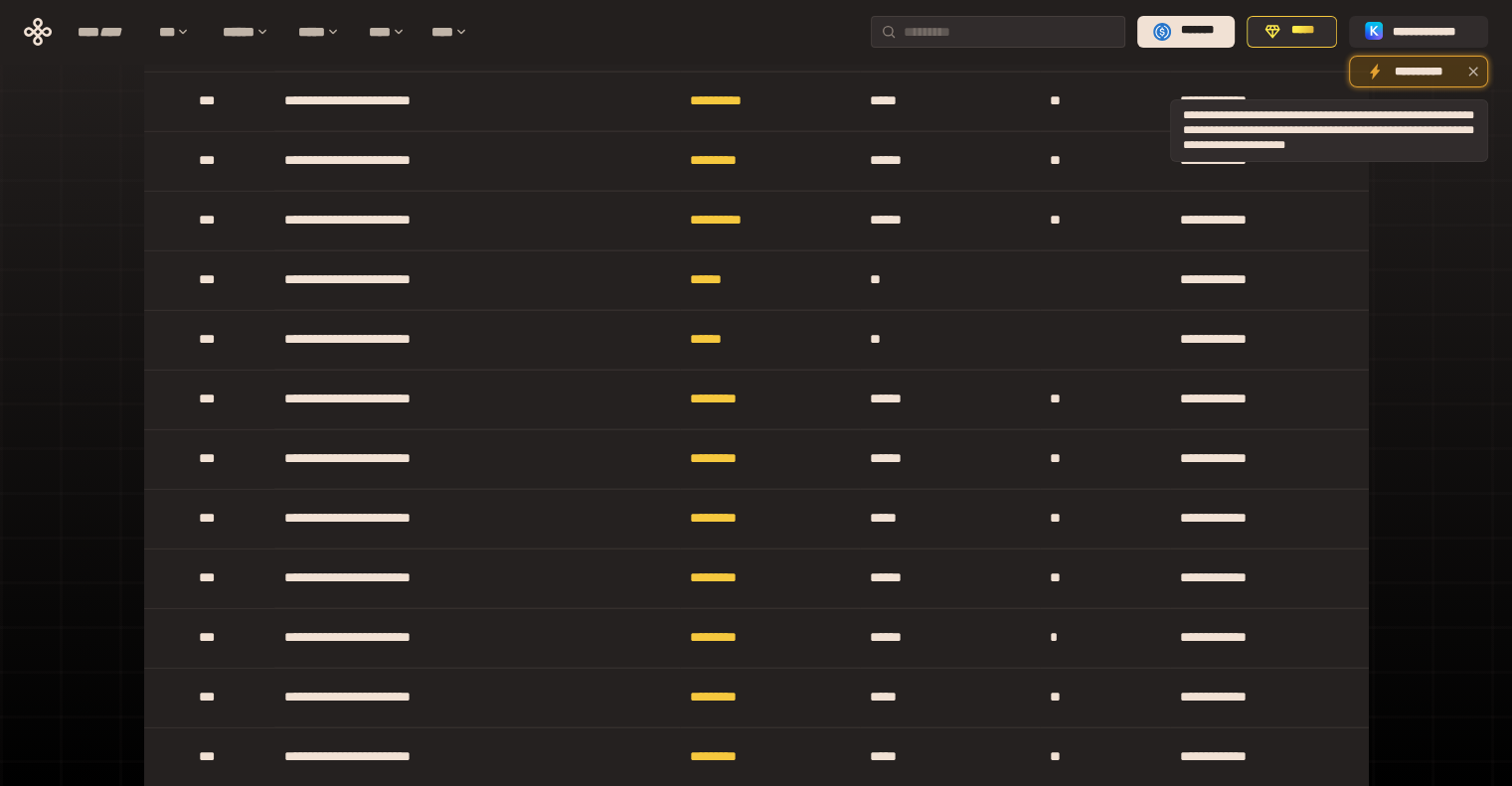 click 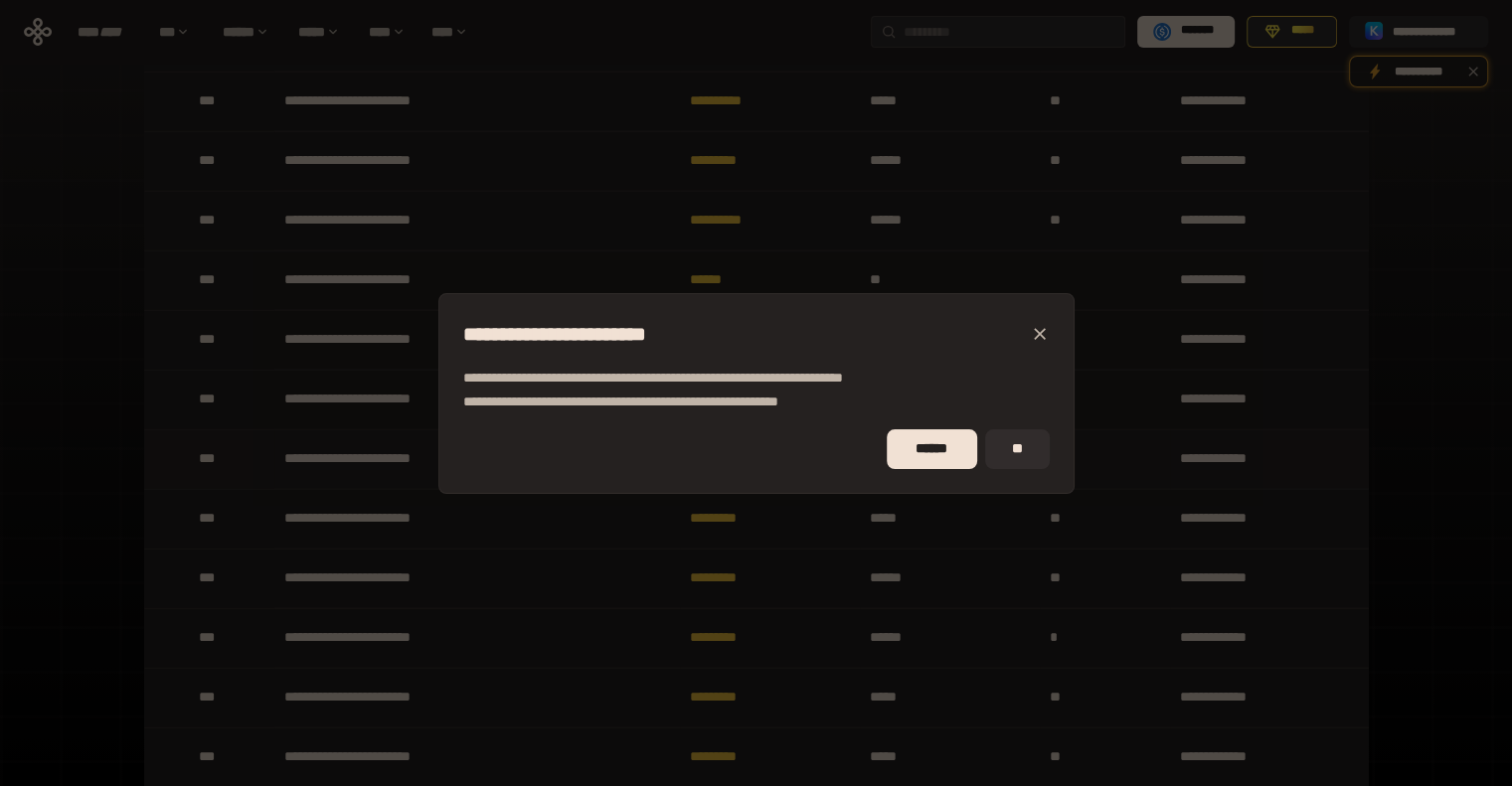 click on "**" at bounding box center (1017, 449) 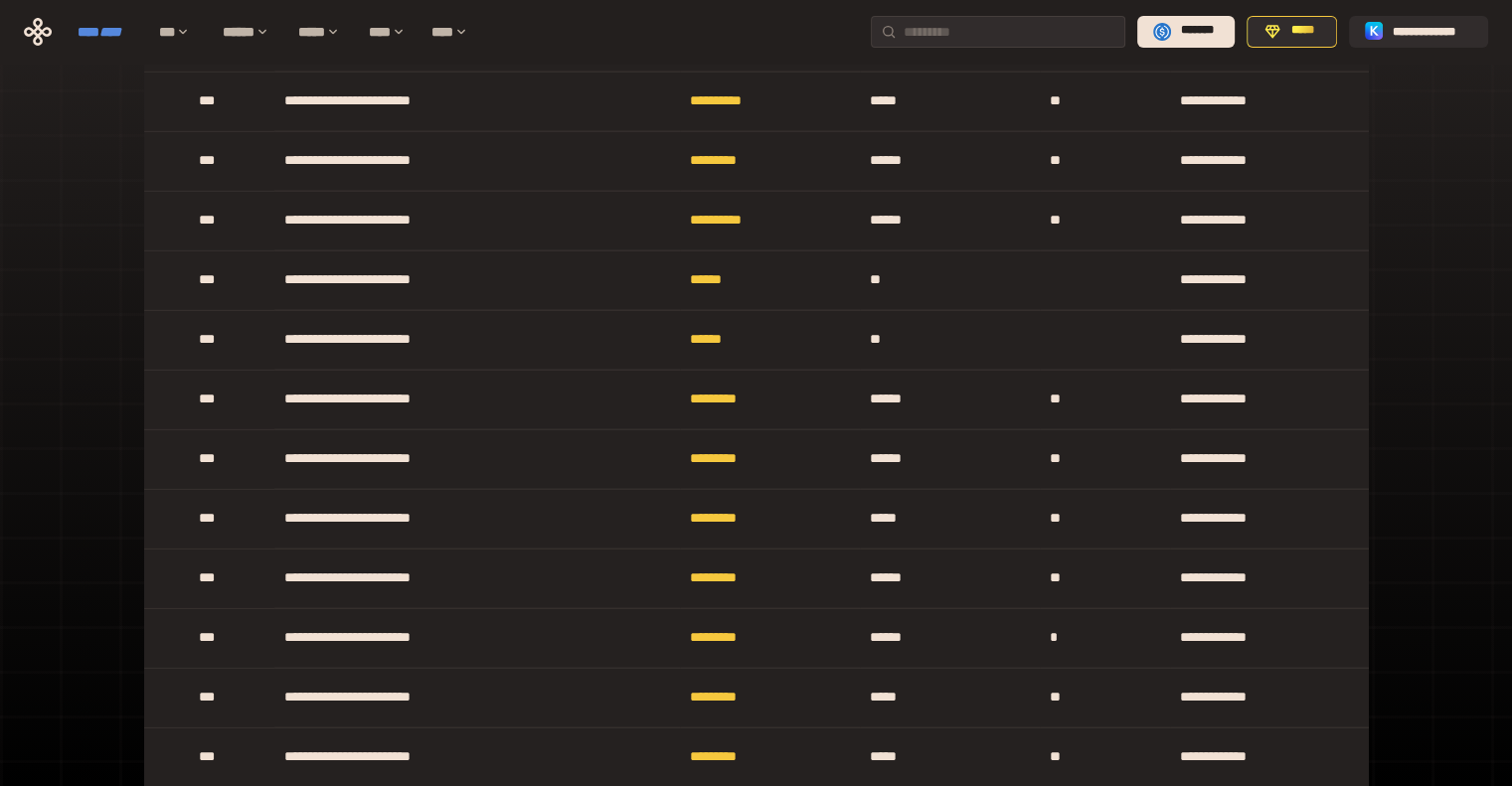 click on "****" at bounding box center (110, 32) 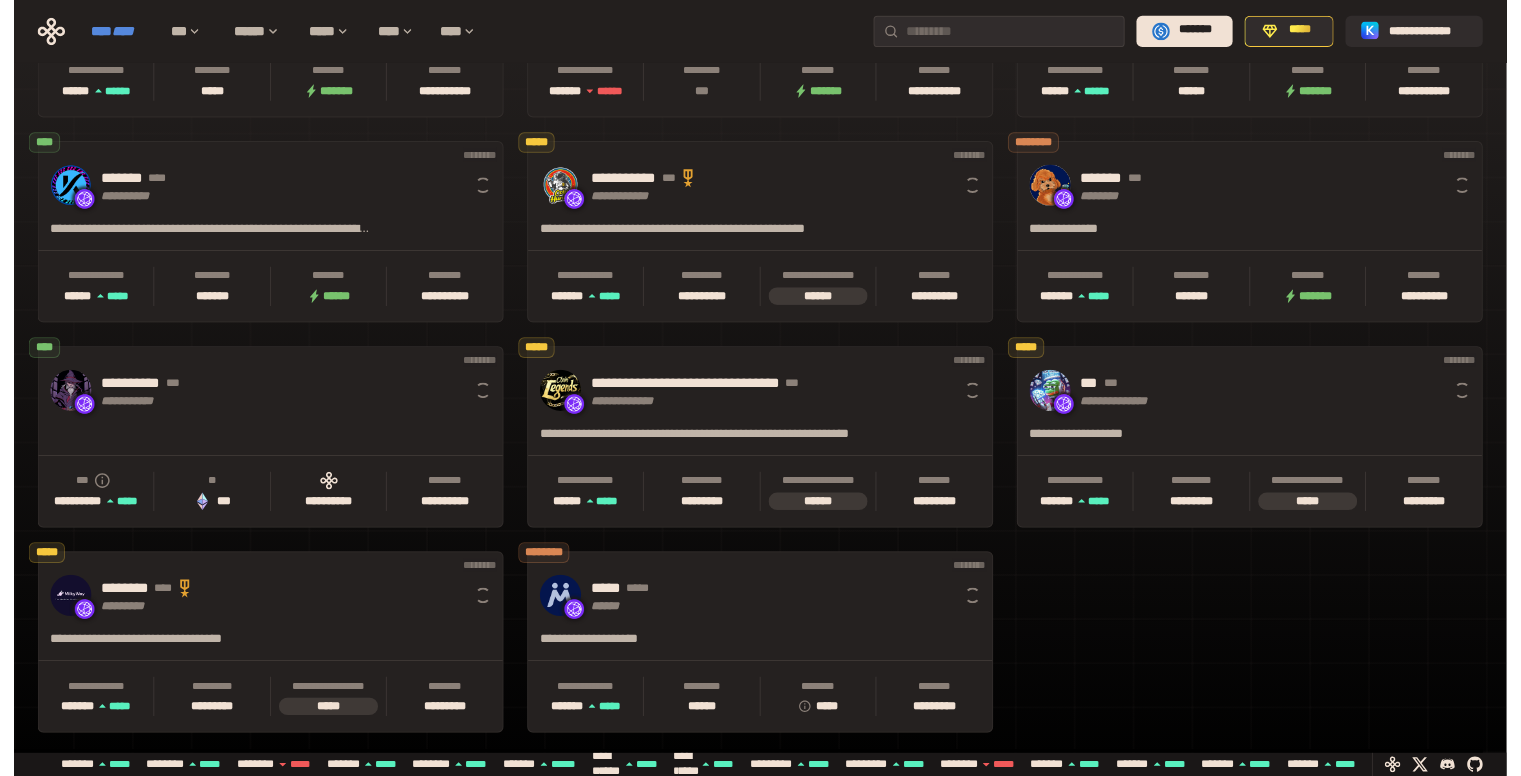 scroll, scrollTop: 613, scrollLeft: 0, axis: vertical 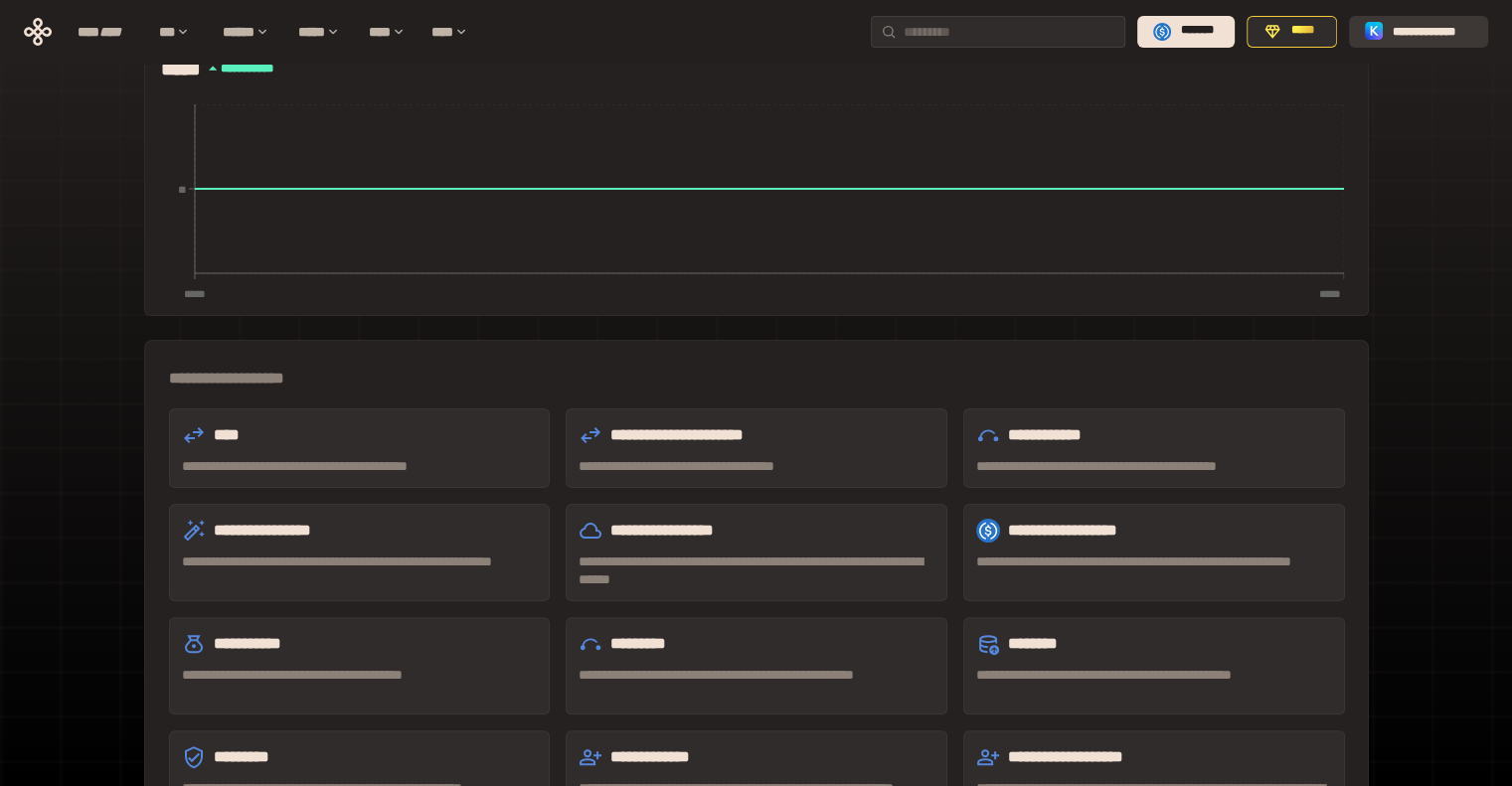 click on "**********" at bounding box center [1432, 31] 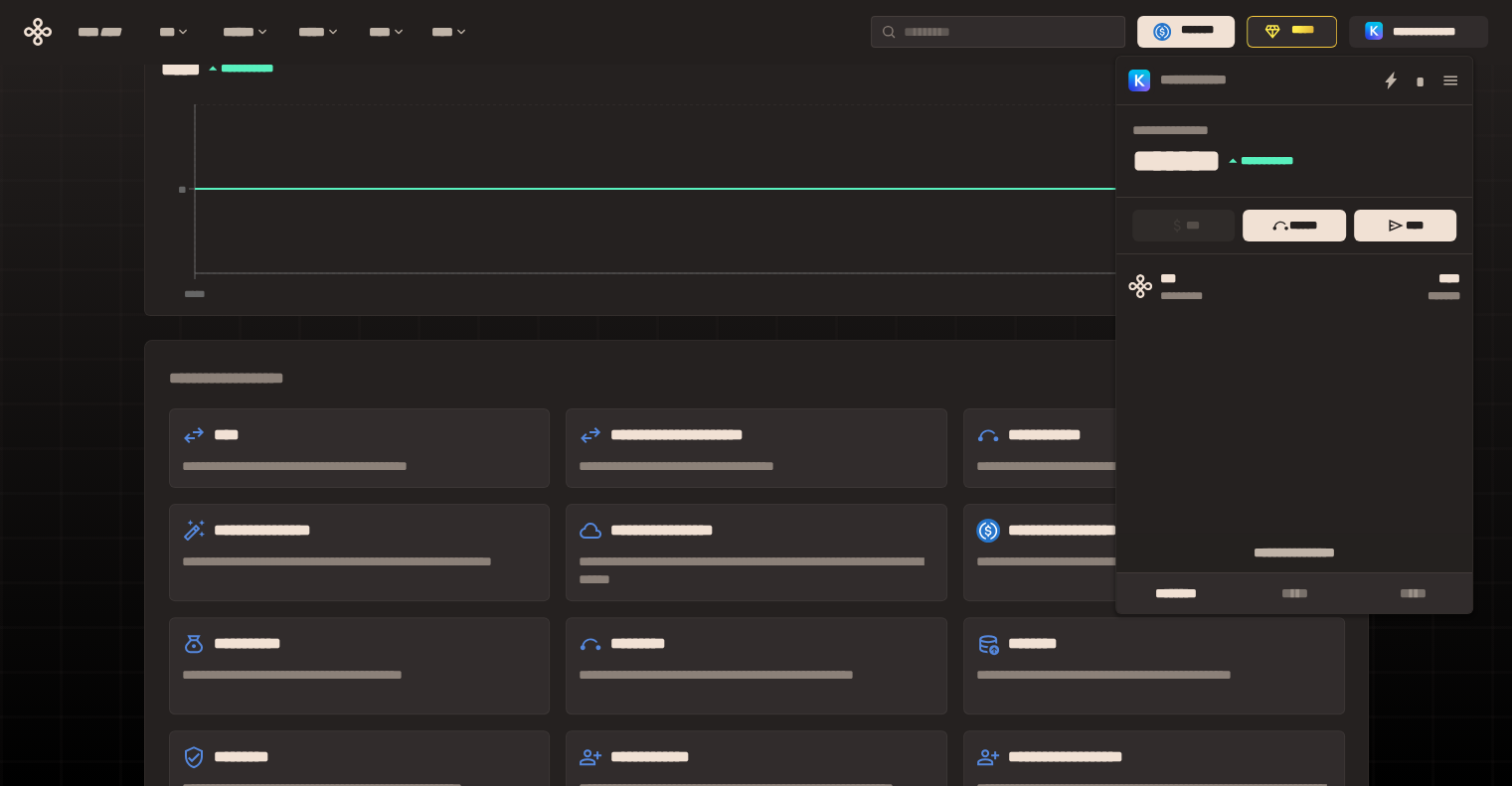 click at bounding box center [1450, 80] 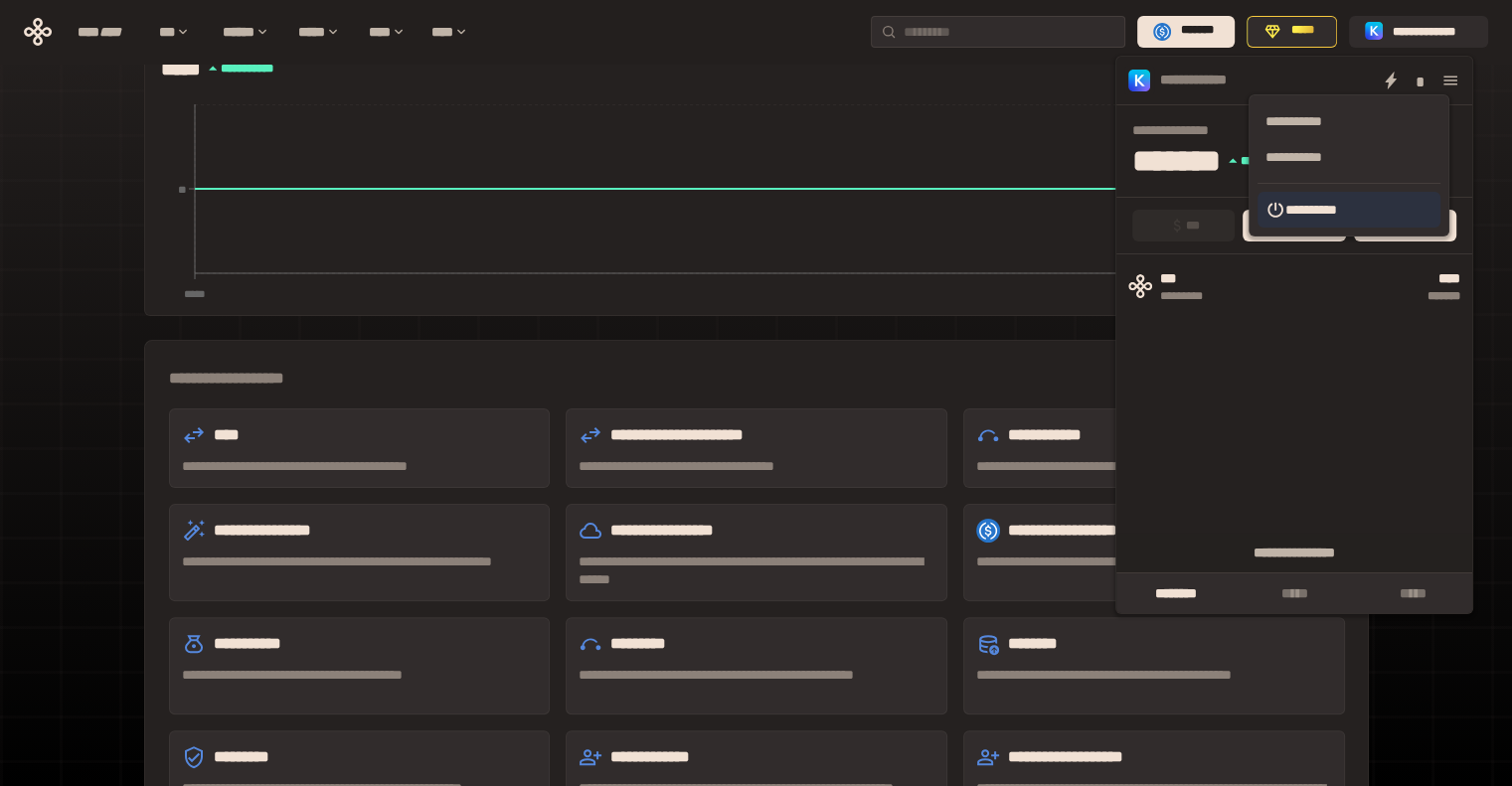 click on "**********" at bounding box center (1349, 210) 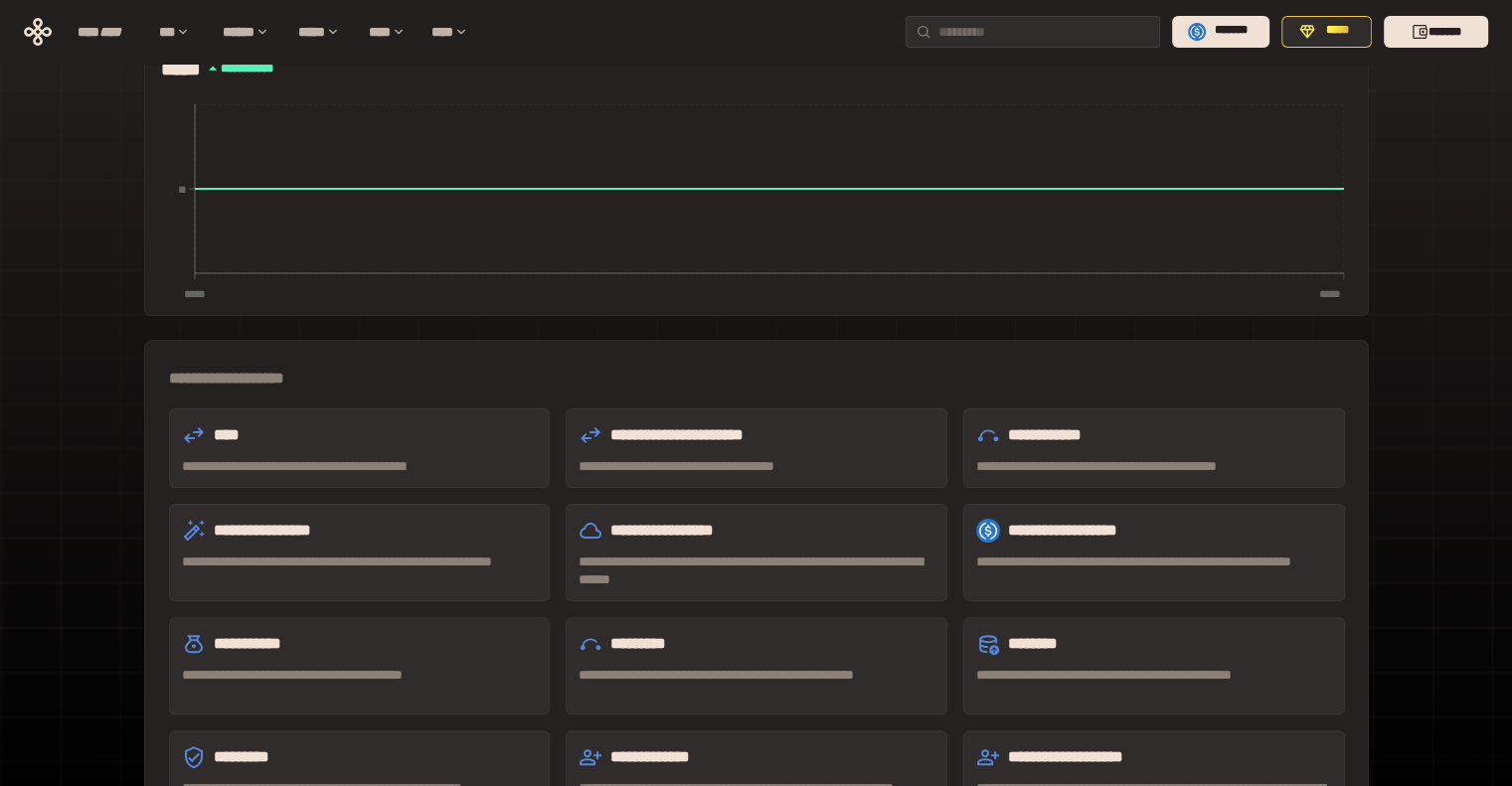 scroll, scrollTop: 0, scrollLeft: 0, axis: both 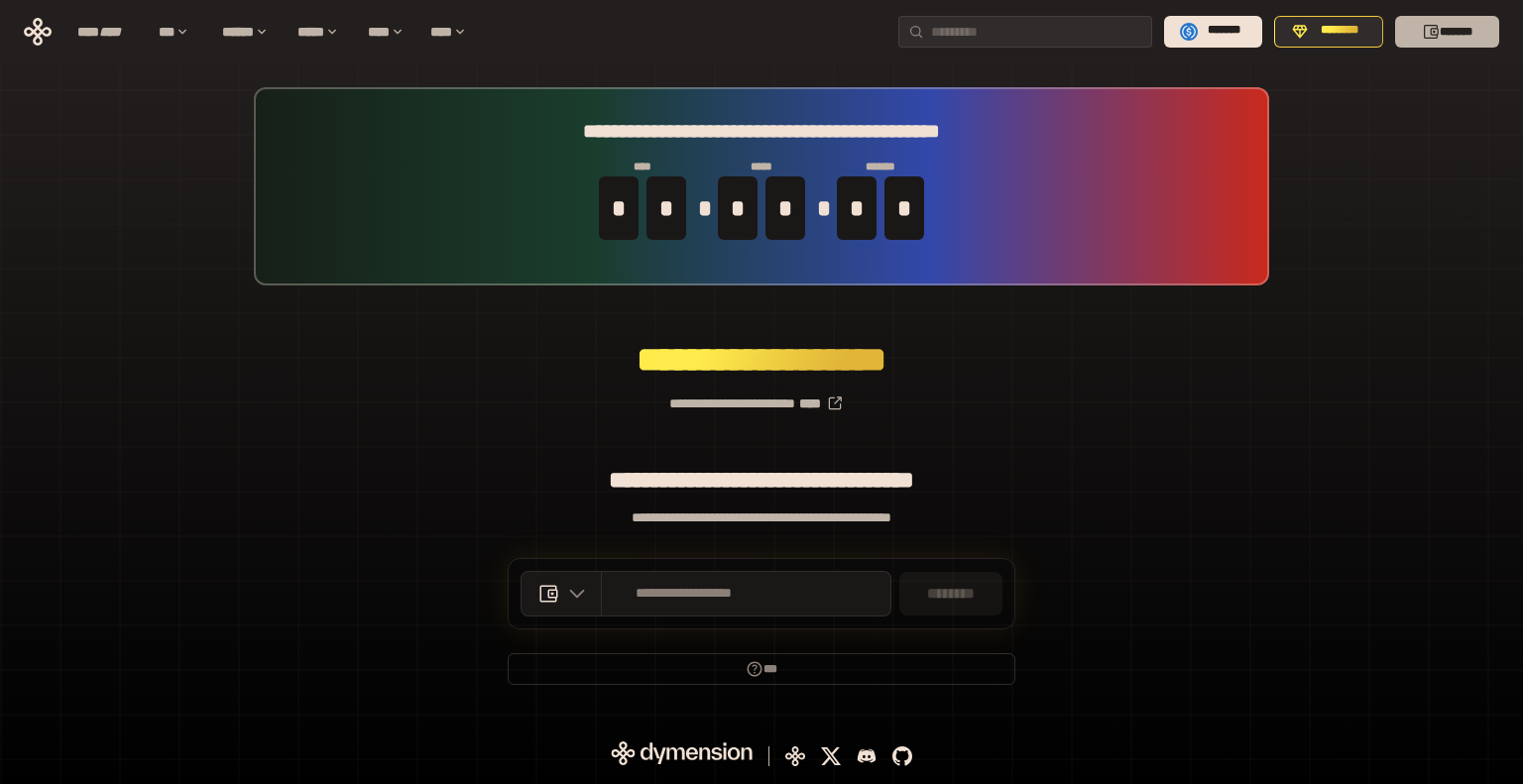 click on "*******" at bounding box center [1447, 32] 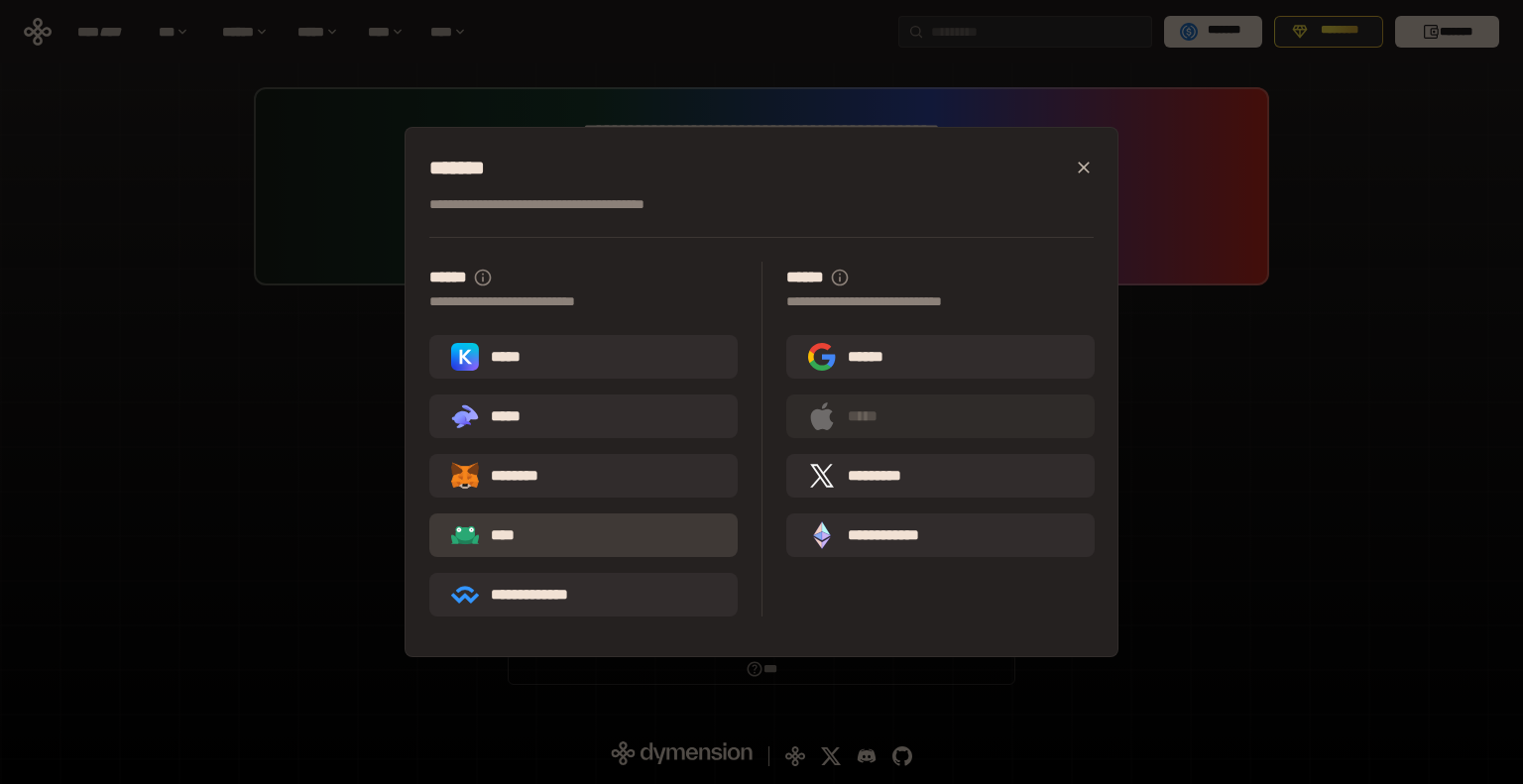 click on "****" at bounding box center (583, 535) 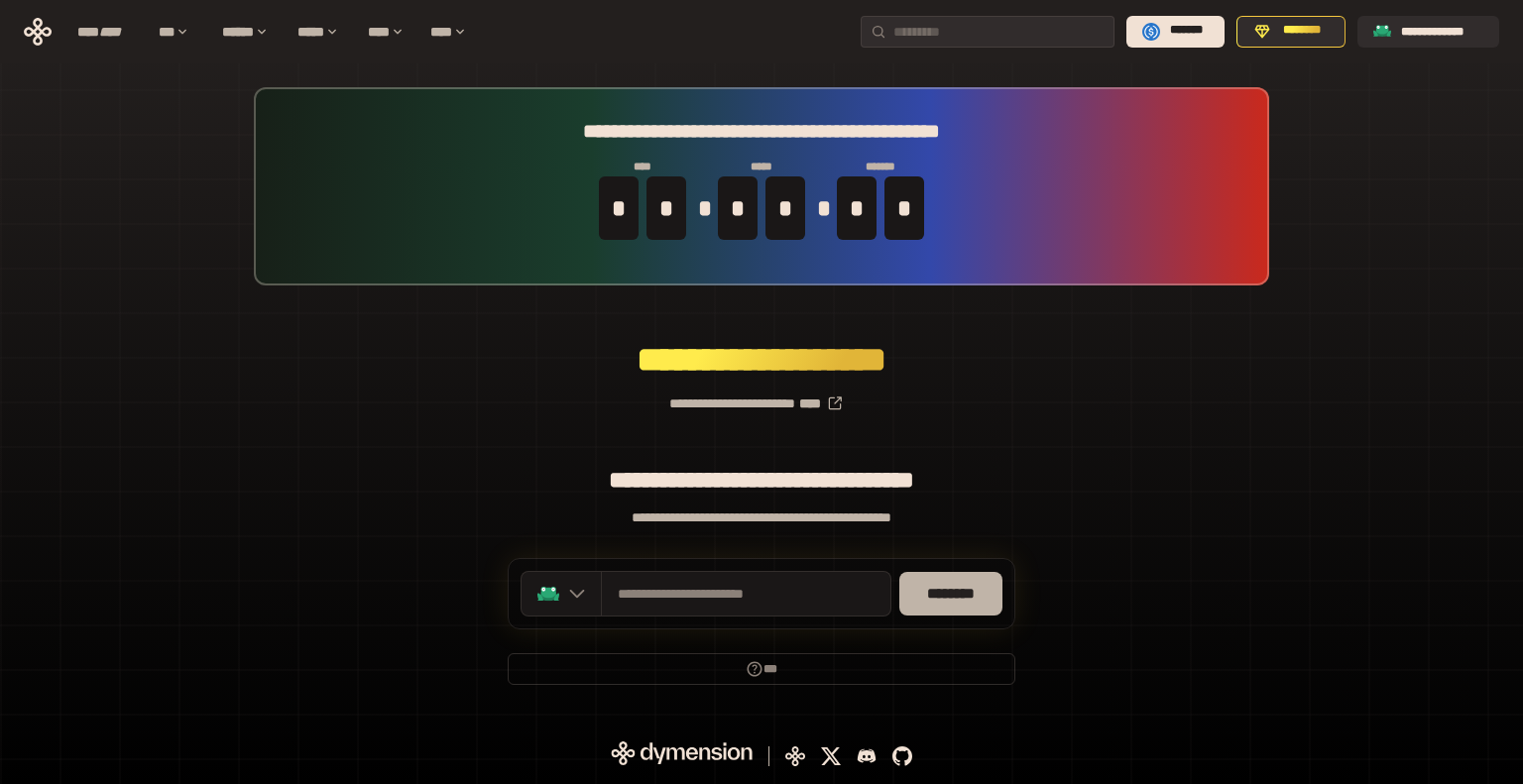 click on "********" at bounding box center (951, 594) 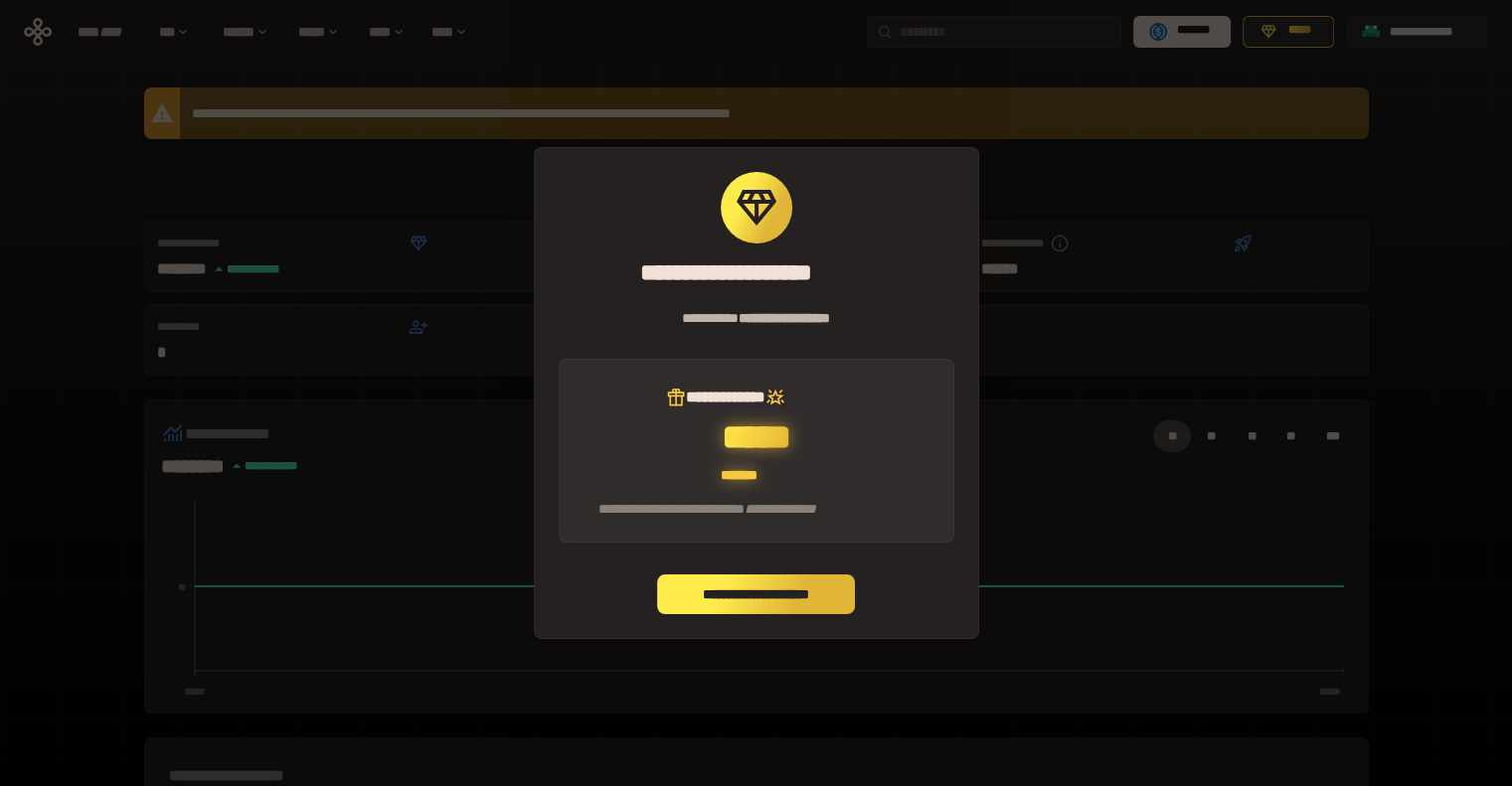 click on "**********" at bounding box center [756, 594] 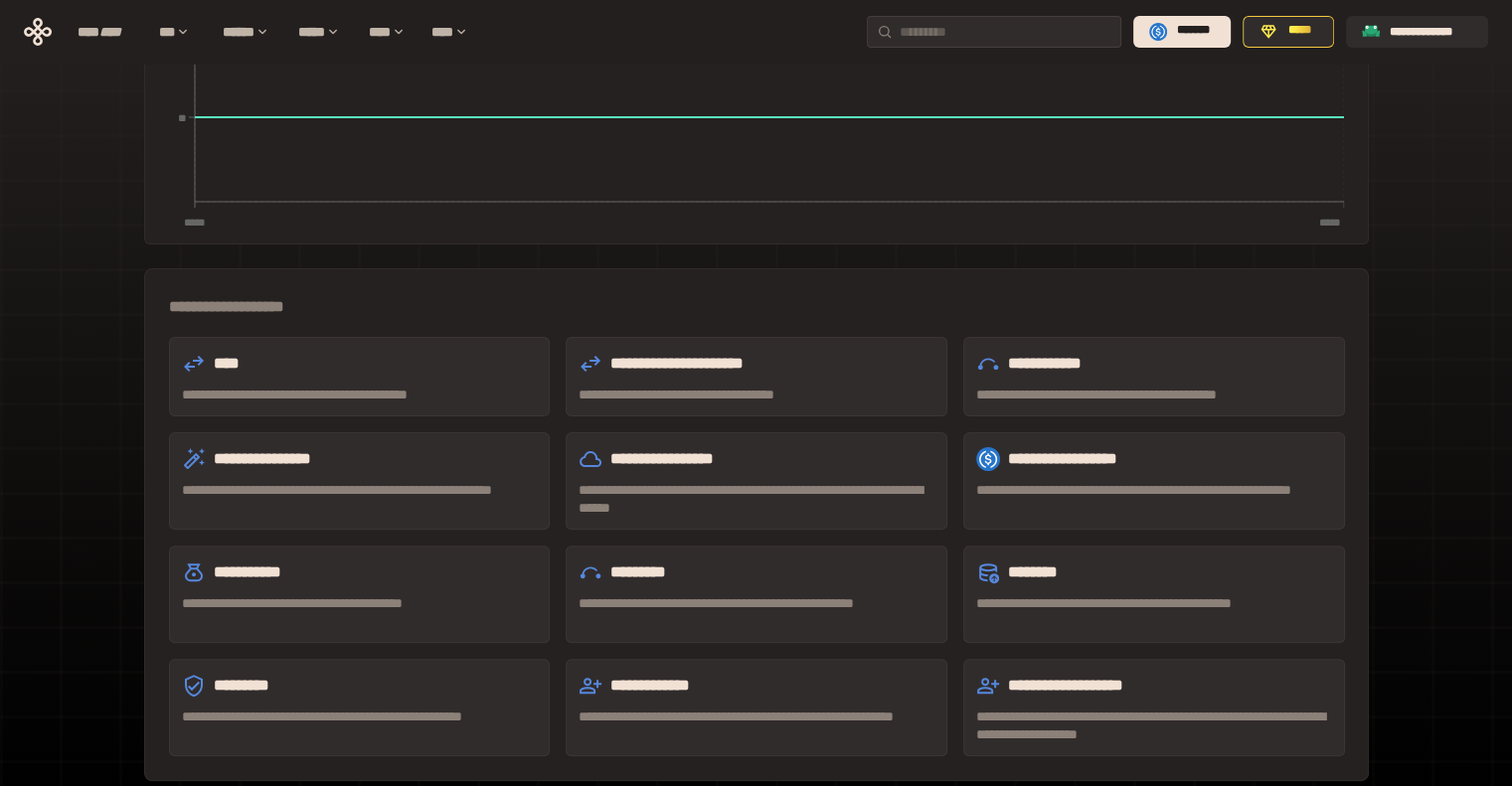 scroll, scrollTop: 0, scrollLeft: 0, axis: both 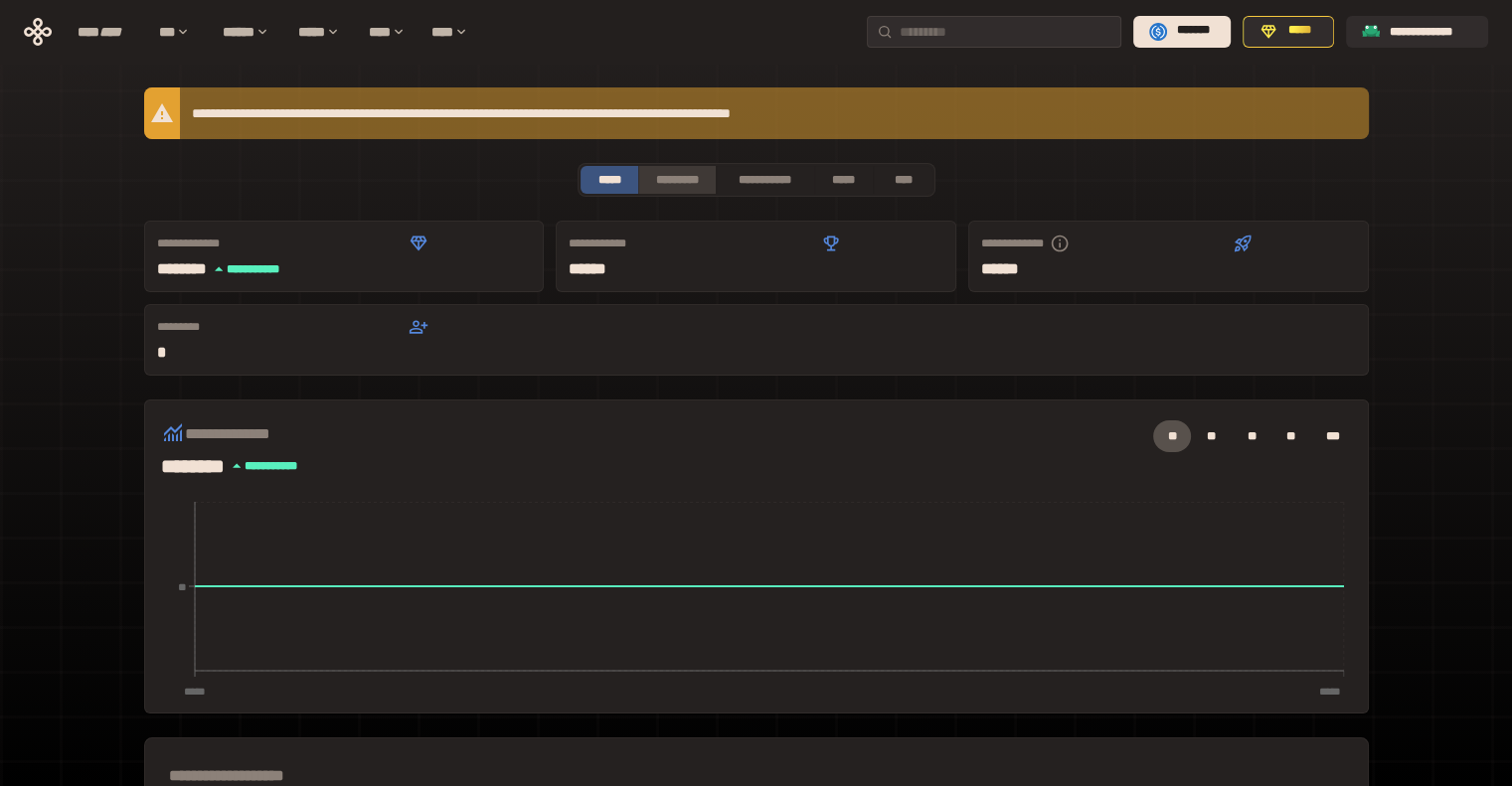 click on "*********" at bounding box center (676, 180) 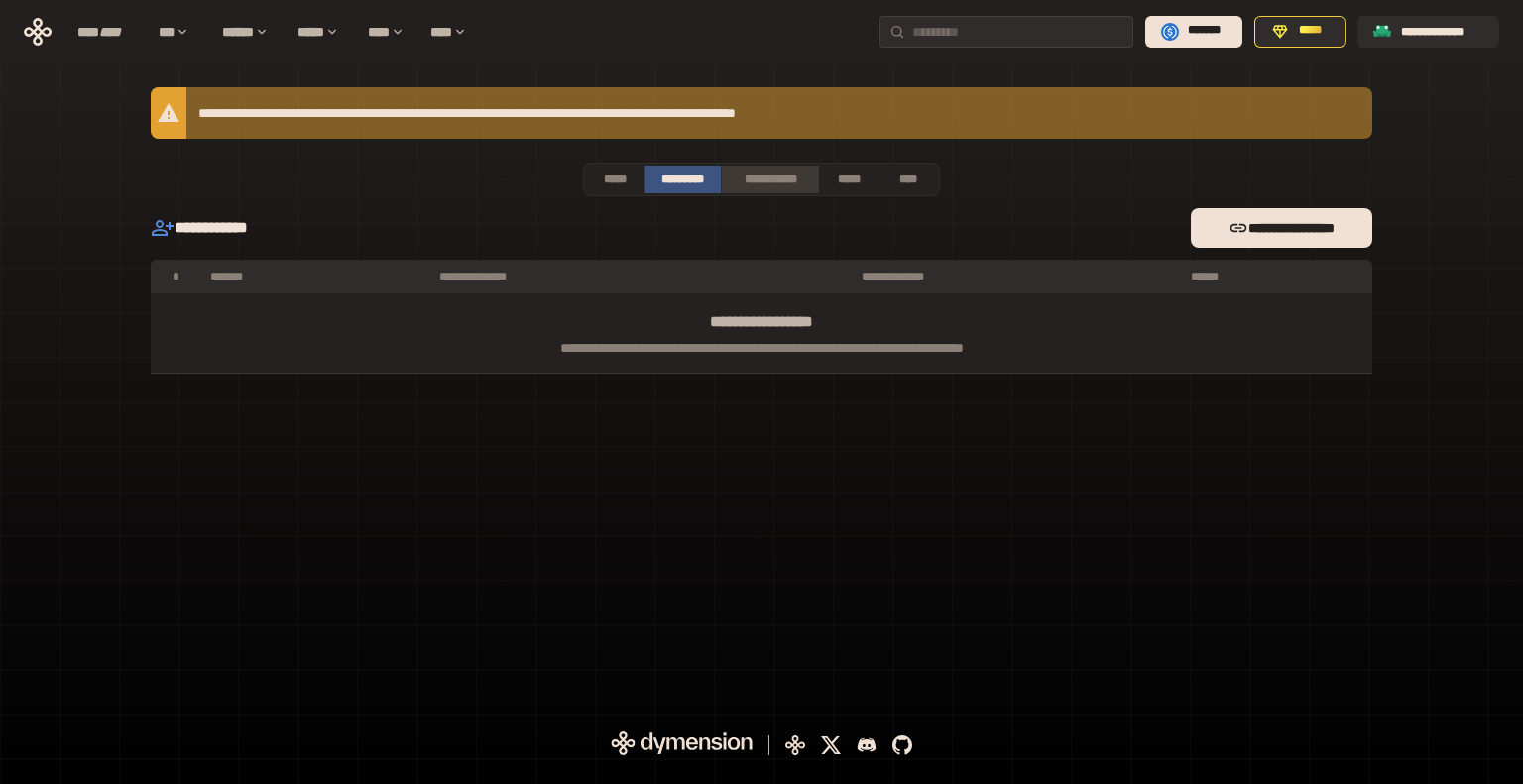 click on "**********" at bounding box center [769, 179] 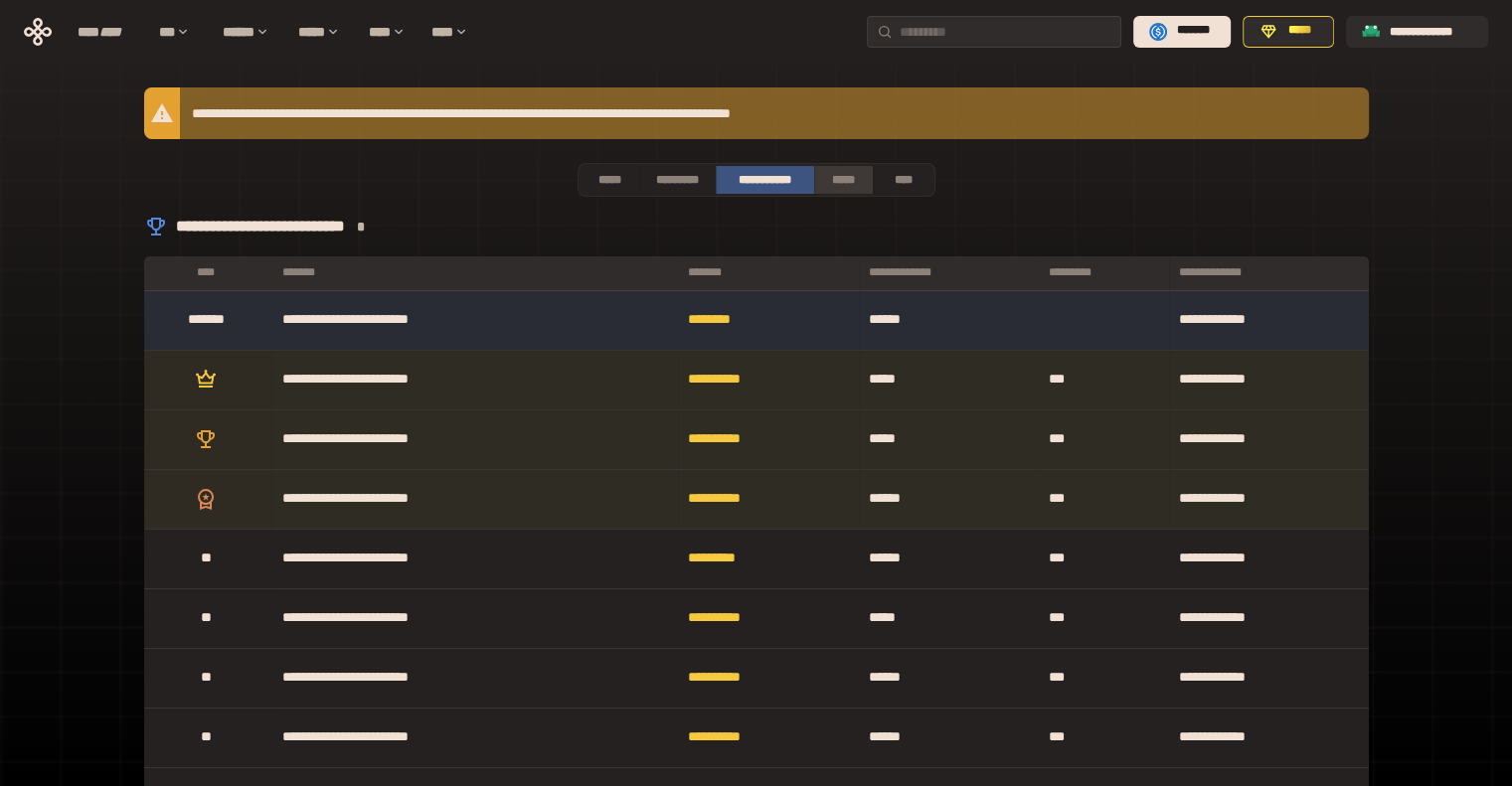 click on "*****" at bounding box center [844, 180] 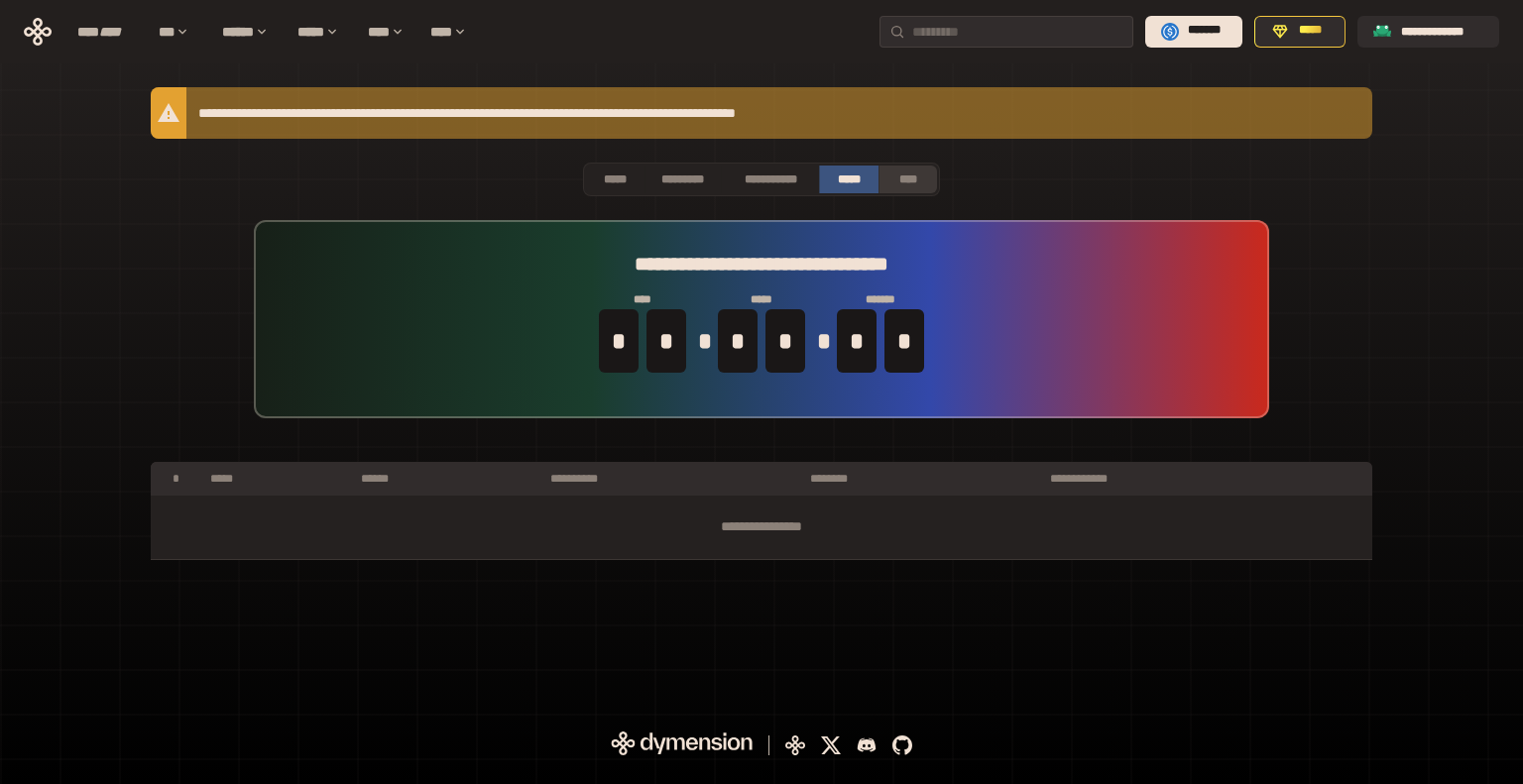 click on "****" at bounding box center [908, 179] 